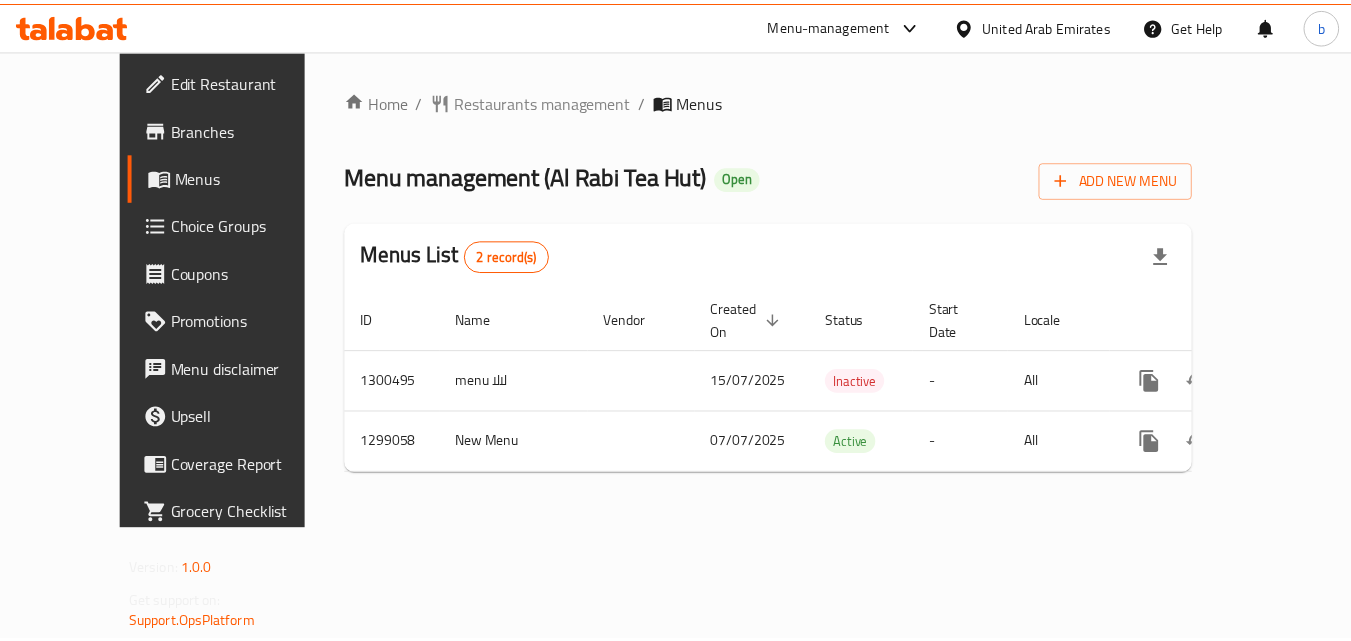 scroll, scrollTop: 0, scrollLeft: 0, axis: both 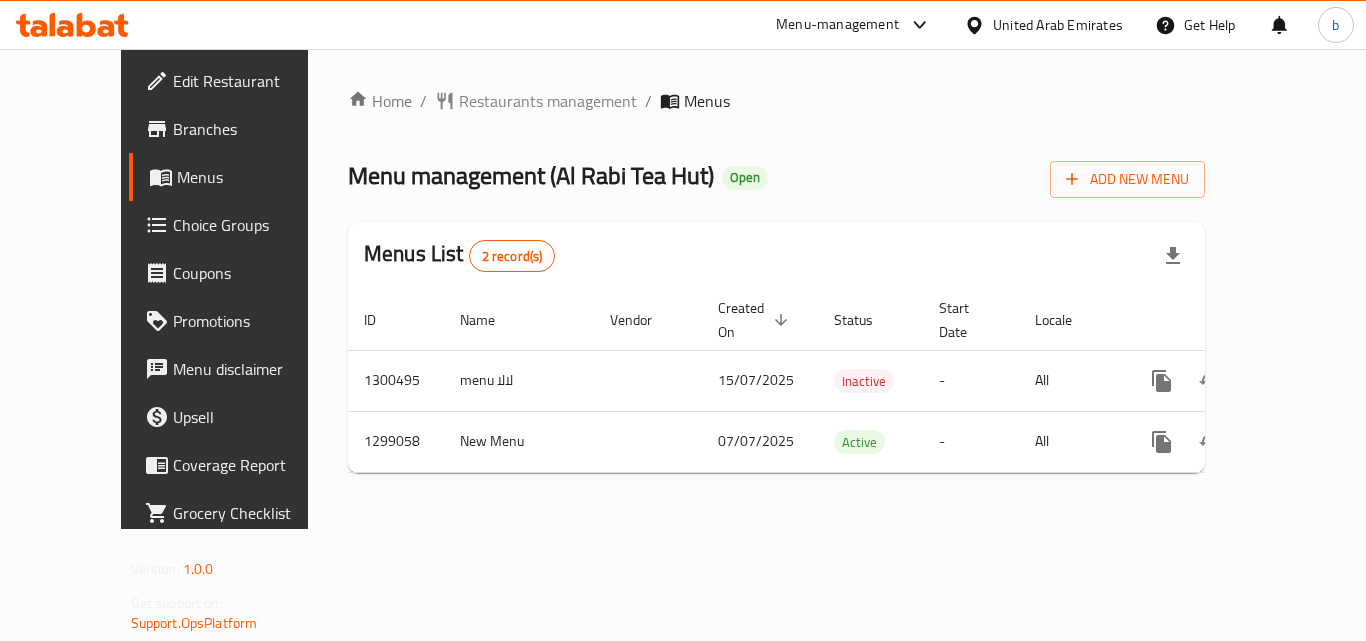 click on "United Arab Emirates" at bounding box center (1058, 25) 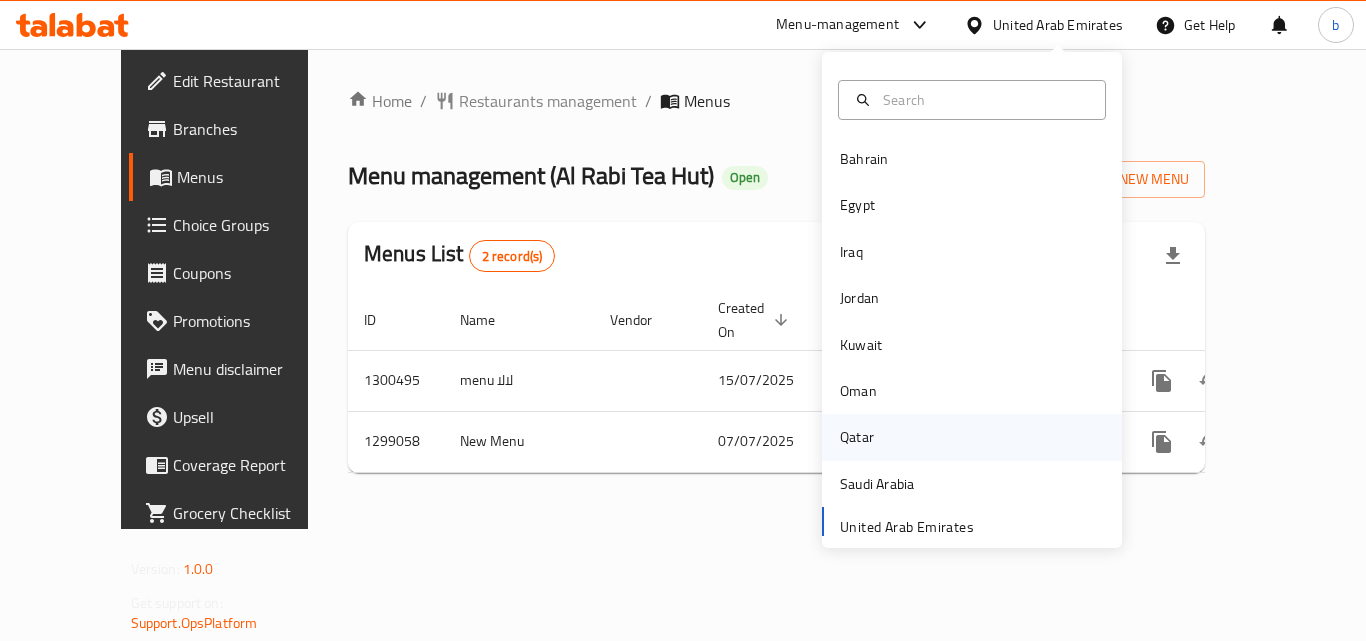 click on "Qatar" at bounding box center (857, 437) 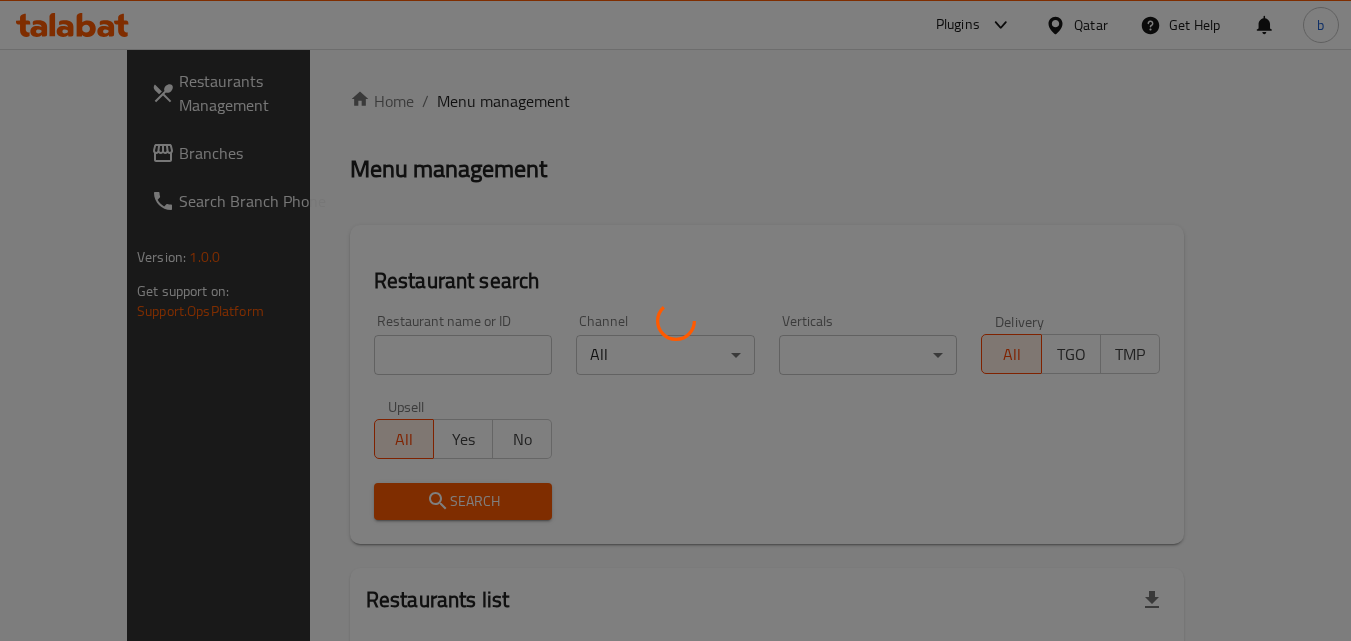 click at bounding box center [675, 320] 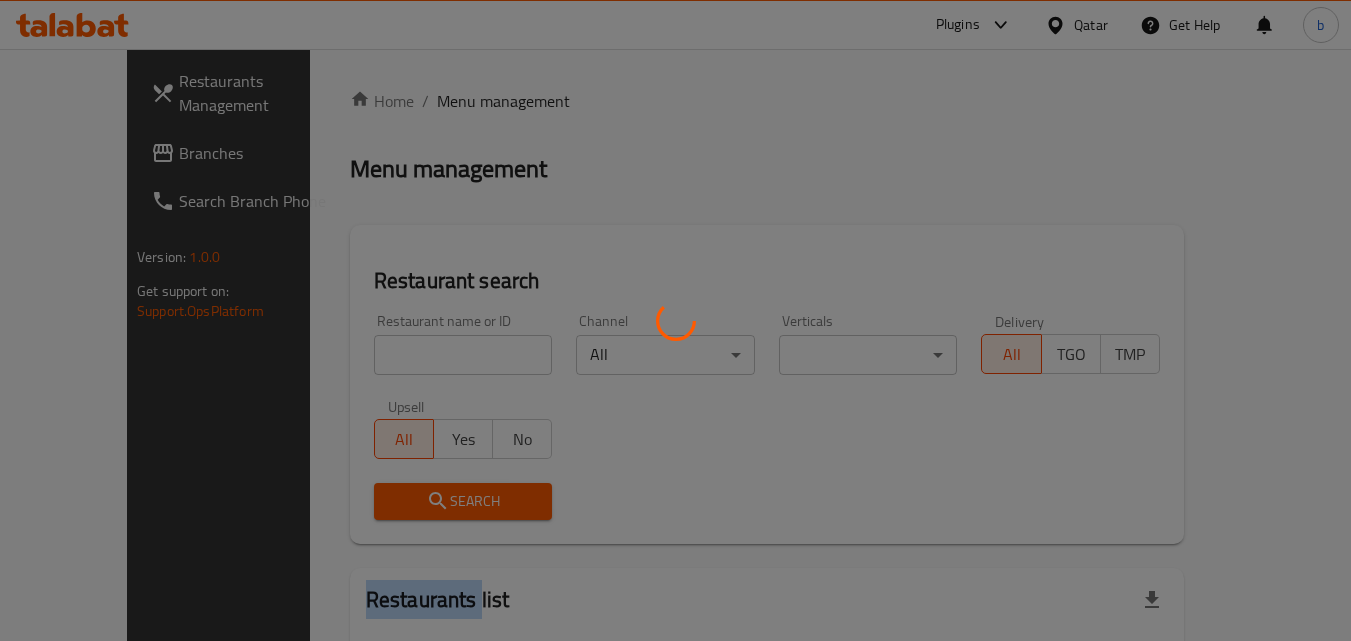 click at bounding box center (675, 320) 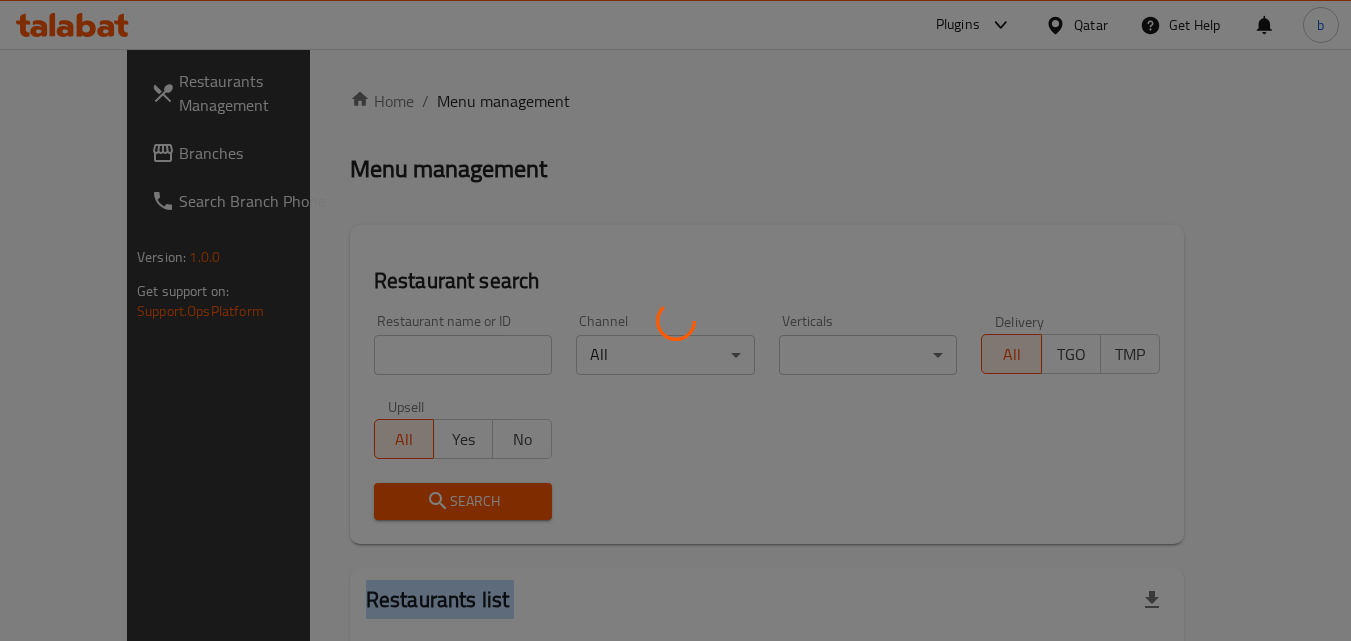 click at bounding box center (675, 320) 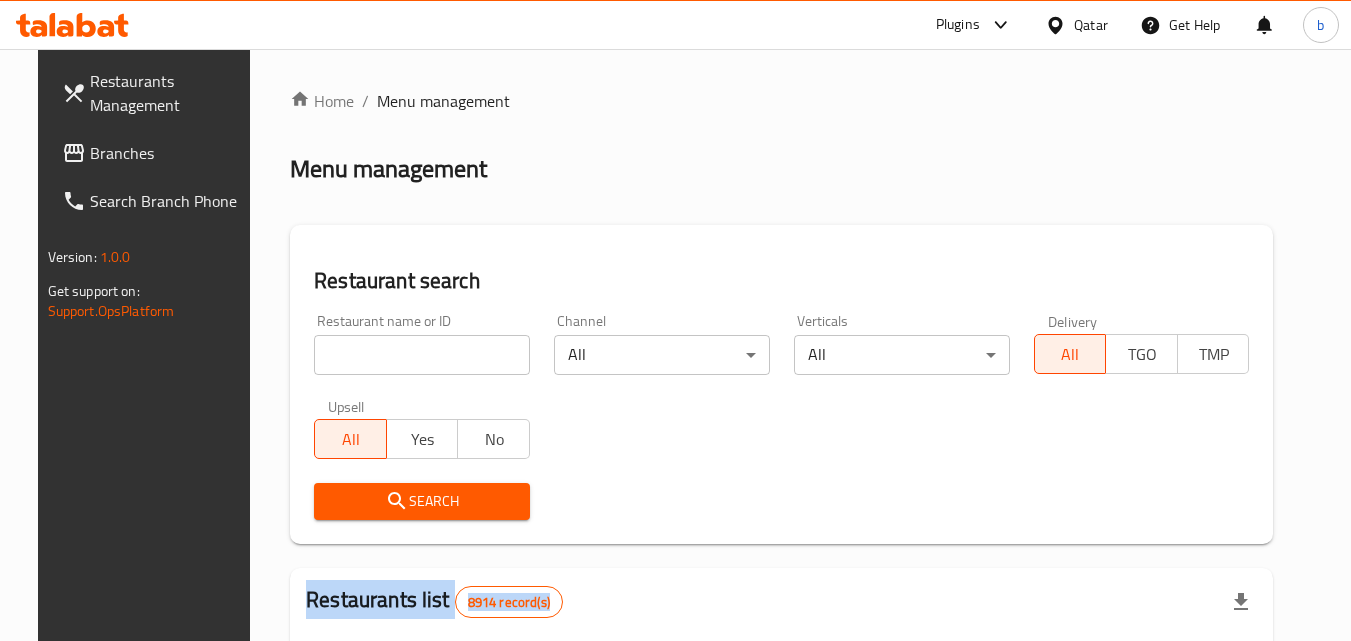 click on "Branches" at bounding box center (169, 153) 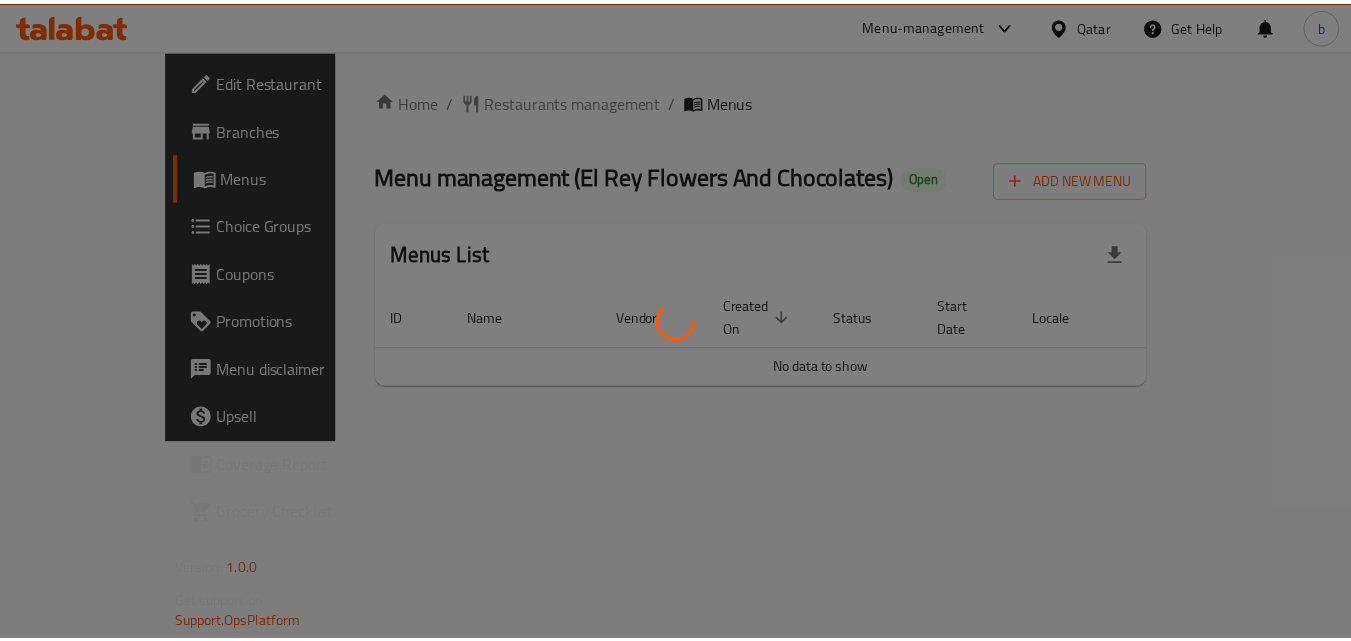 scroll, scrollTop: 0, scrollLeft: 0, axis: both 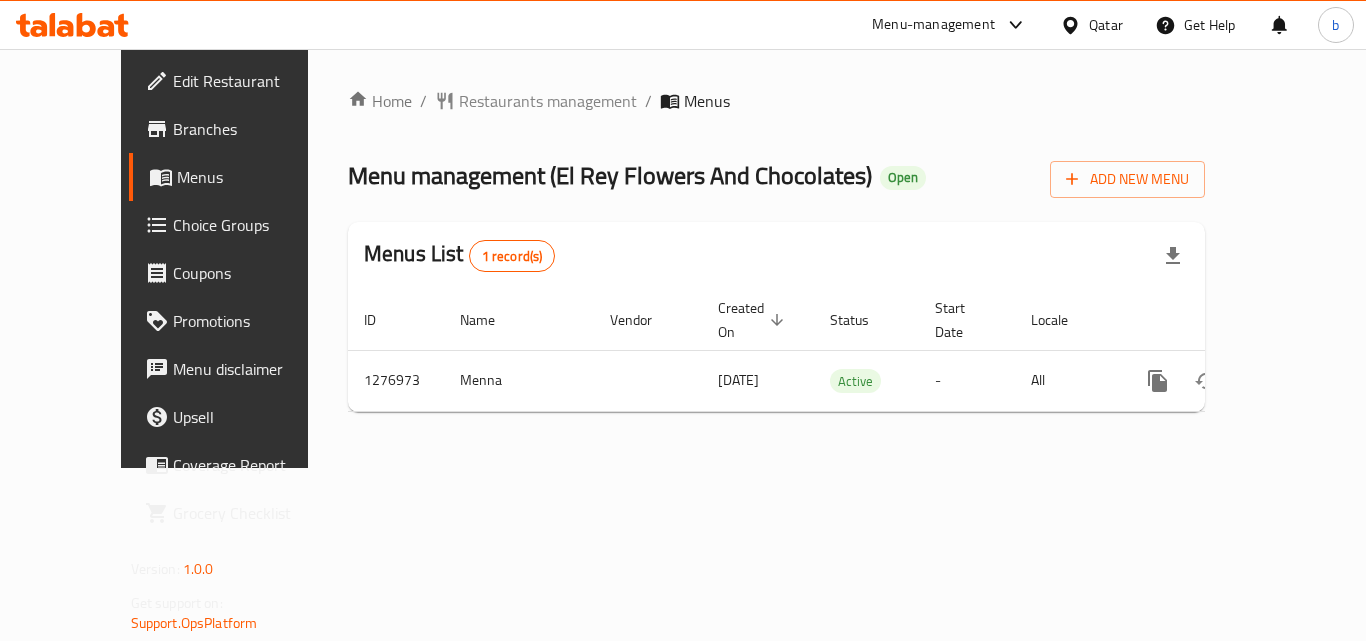 click on "Qatar" at bounding box center (1106, 25) 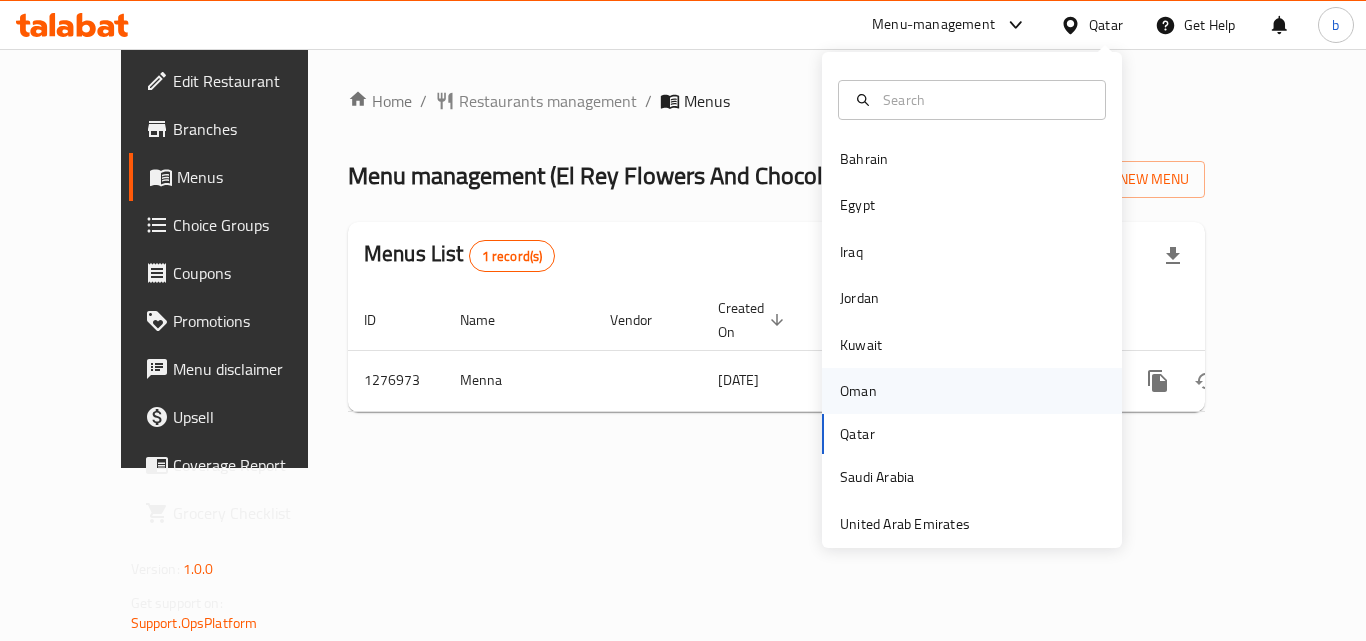 click on "Oman" at bounding box center [858, 391] 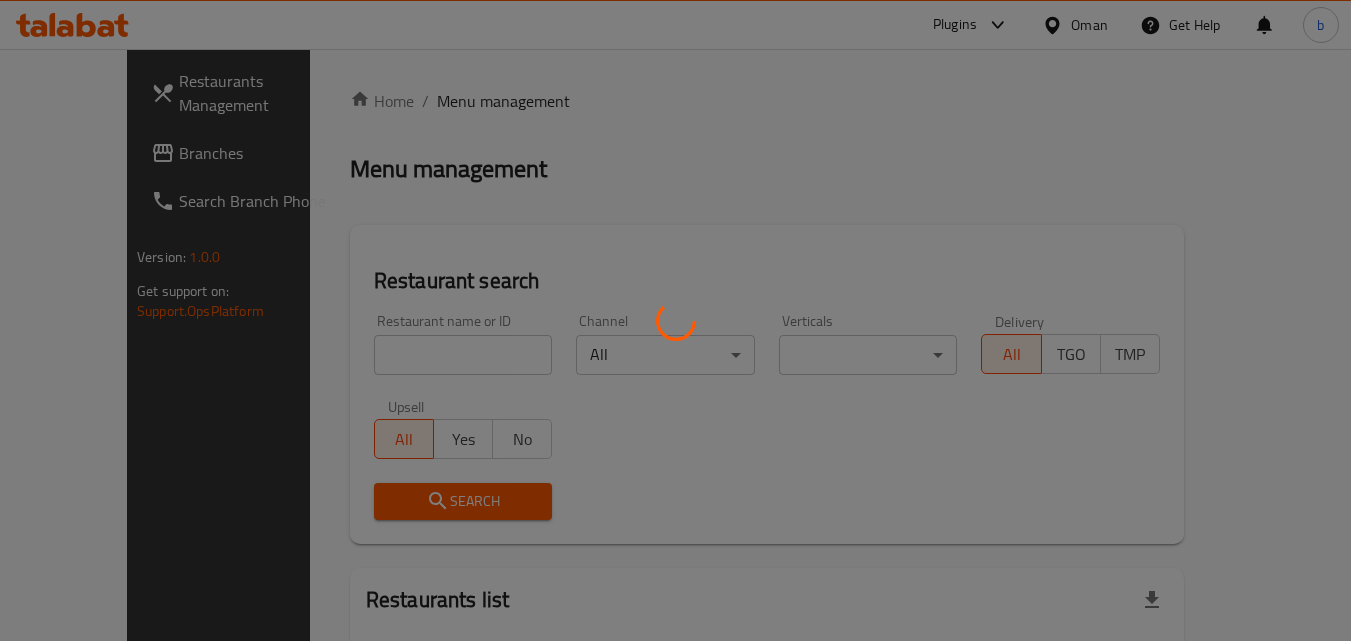 click at bounding box center (675, 320) 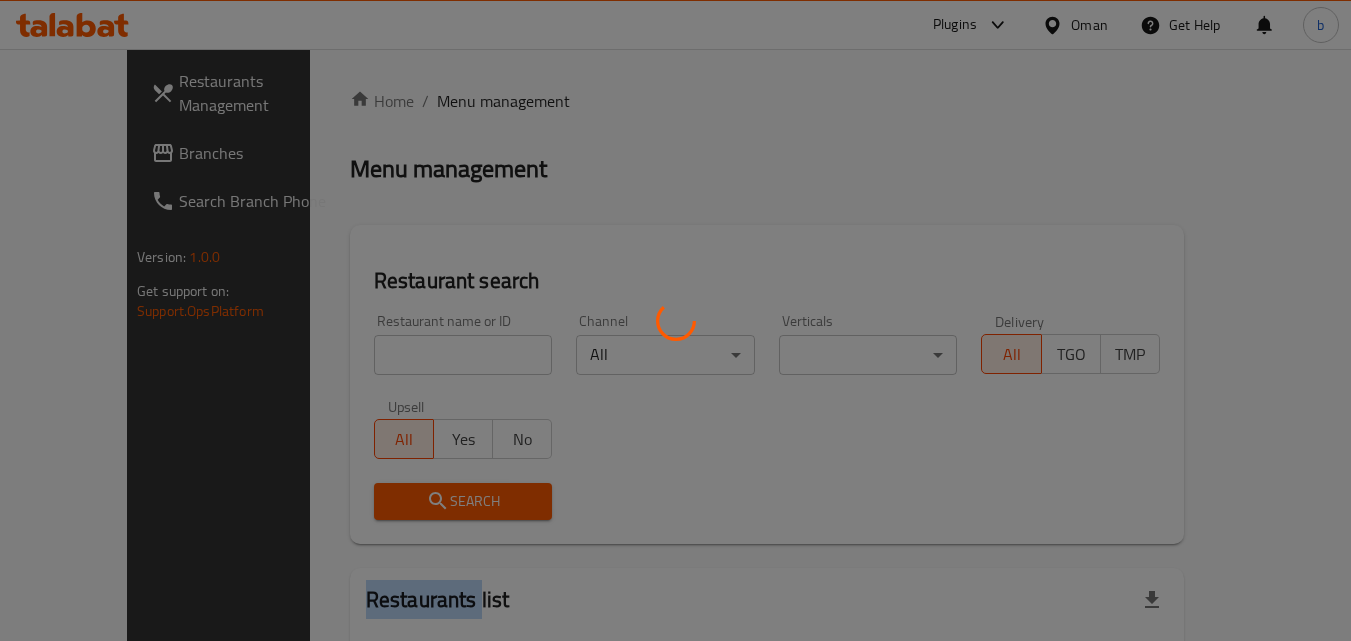 click at bounding box center [675, 320] 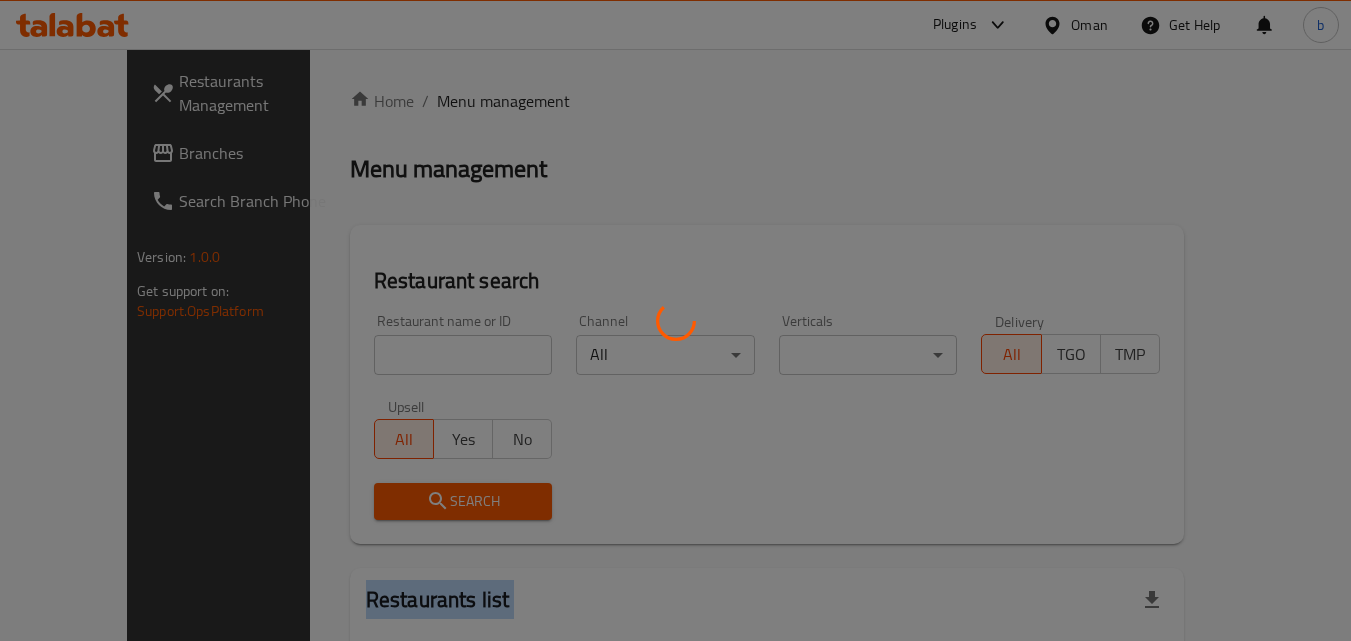click at bounding box center (675, 320) 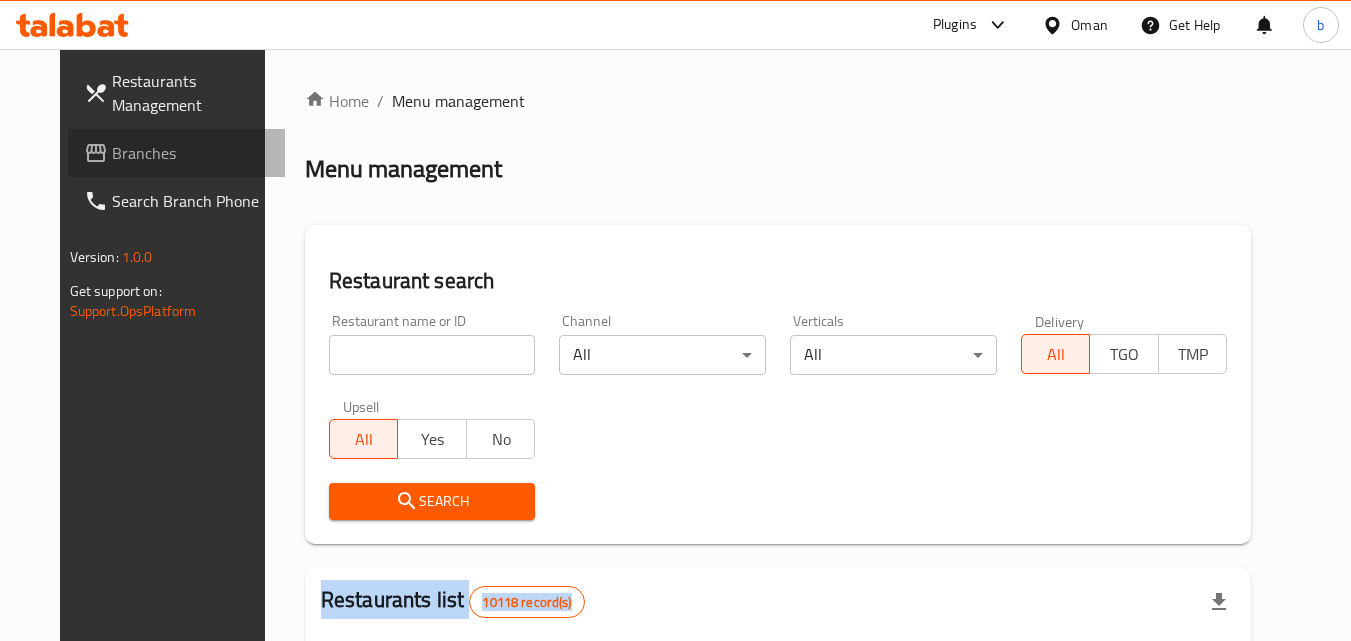 click on "Branches" at bounding box center [191, 153] 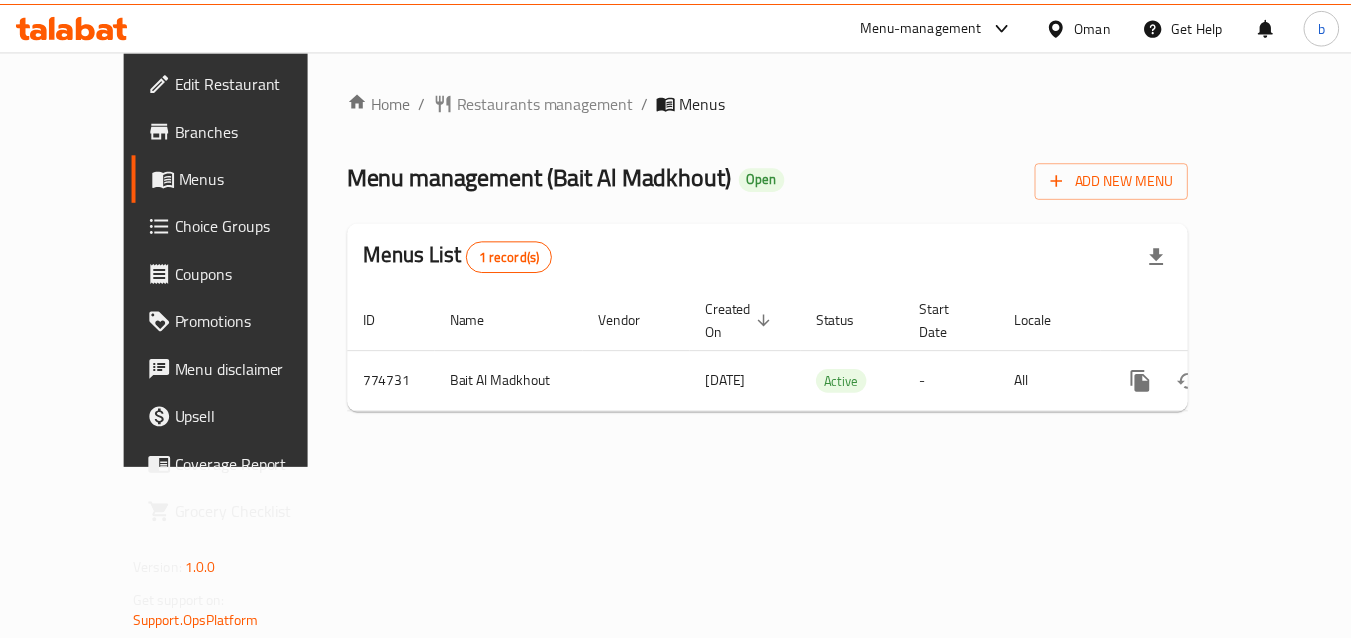 scroll, scrollTop: 0, scrollLeft: 0, axis: both 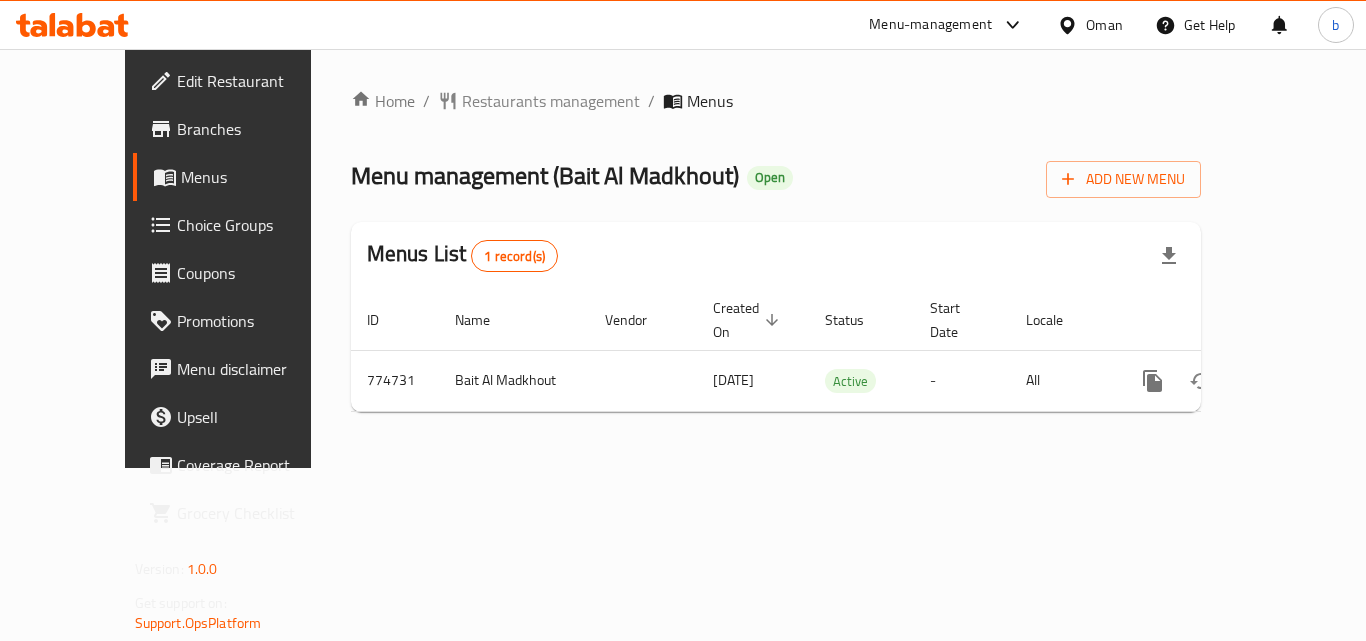 click on "Oman" at bounding box center [1104, 25] 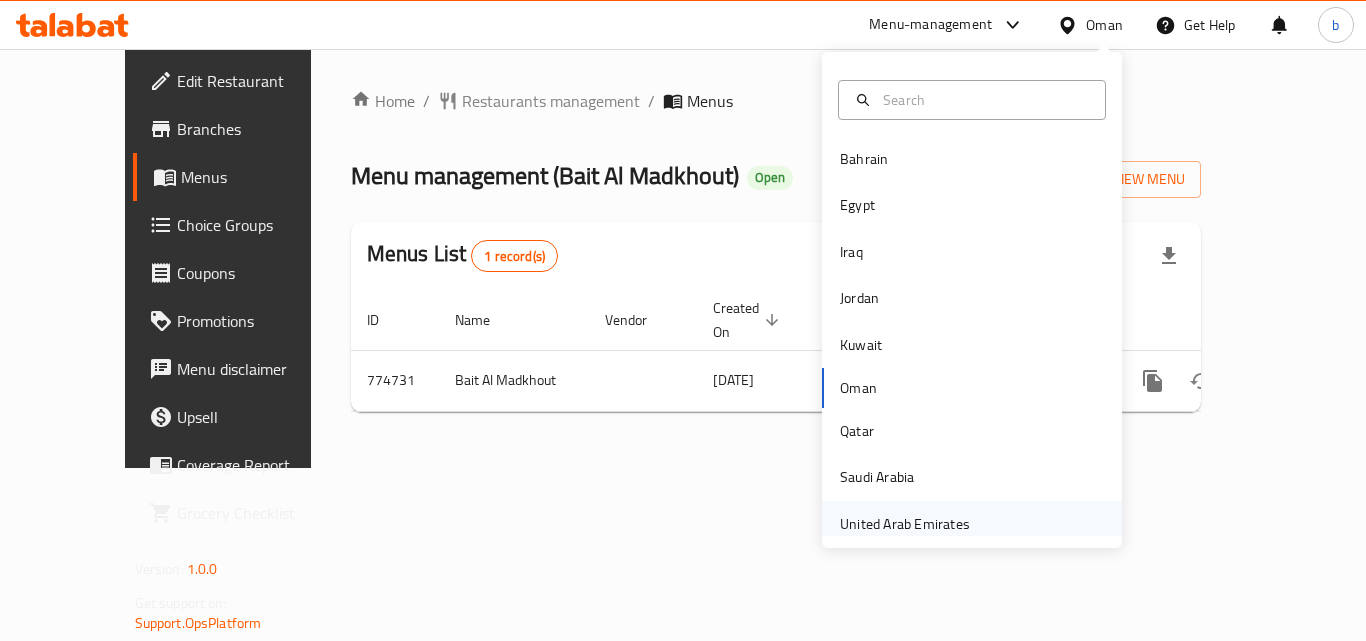 click on "United Arab Emirates" at bounding box center [905, 524] 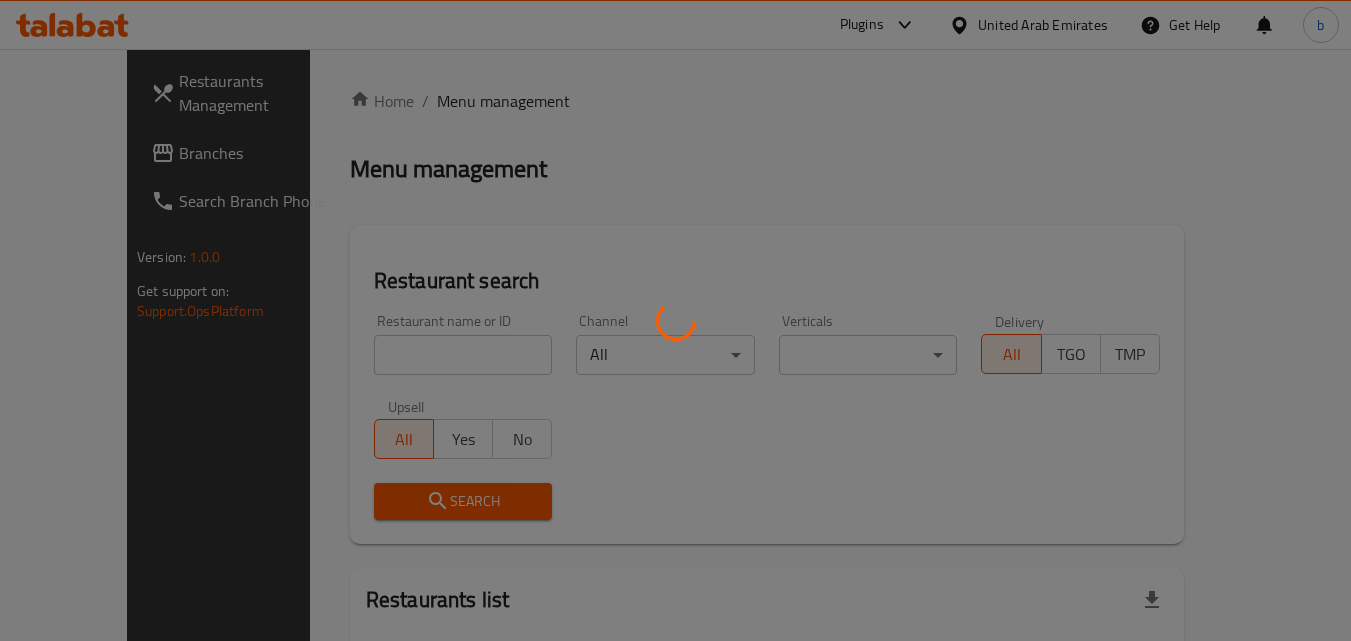 click at bounding box center (675, 320) 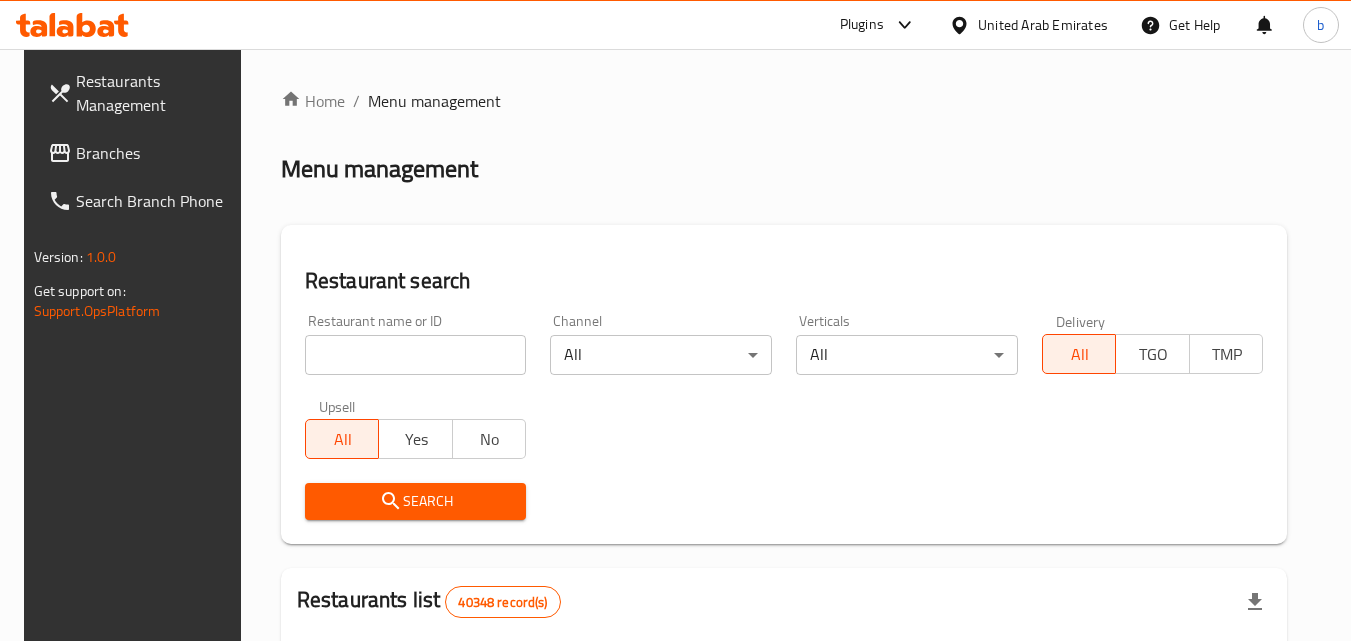 click on "Branches" at bounding box center [155, 153] 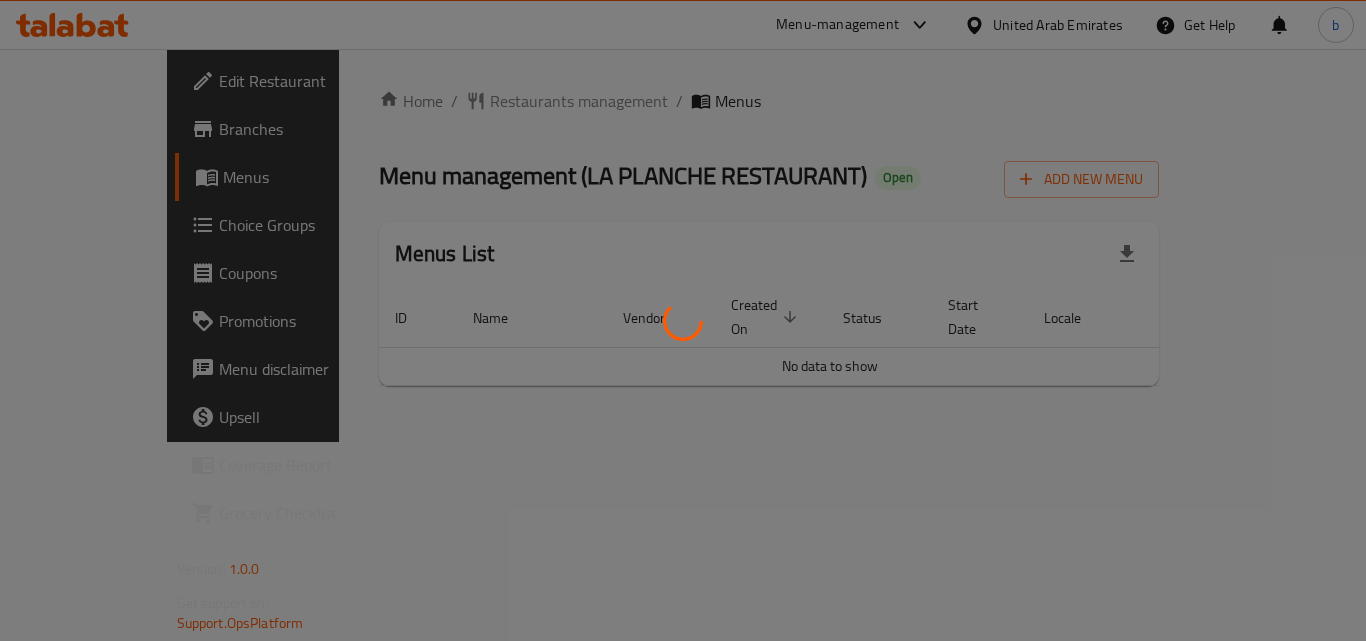 scroll, scrollTop: 0, scrollLeft: 0, axis: both 